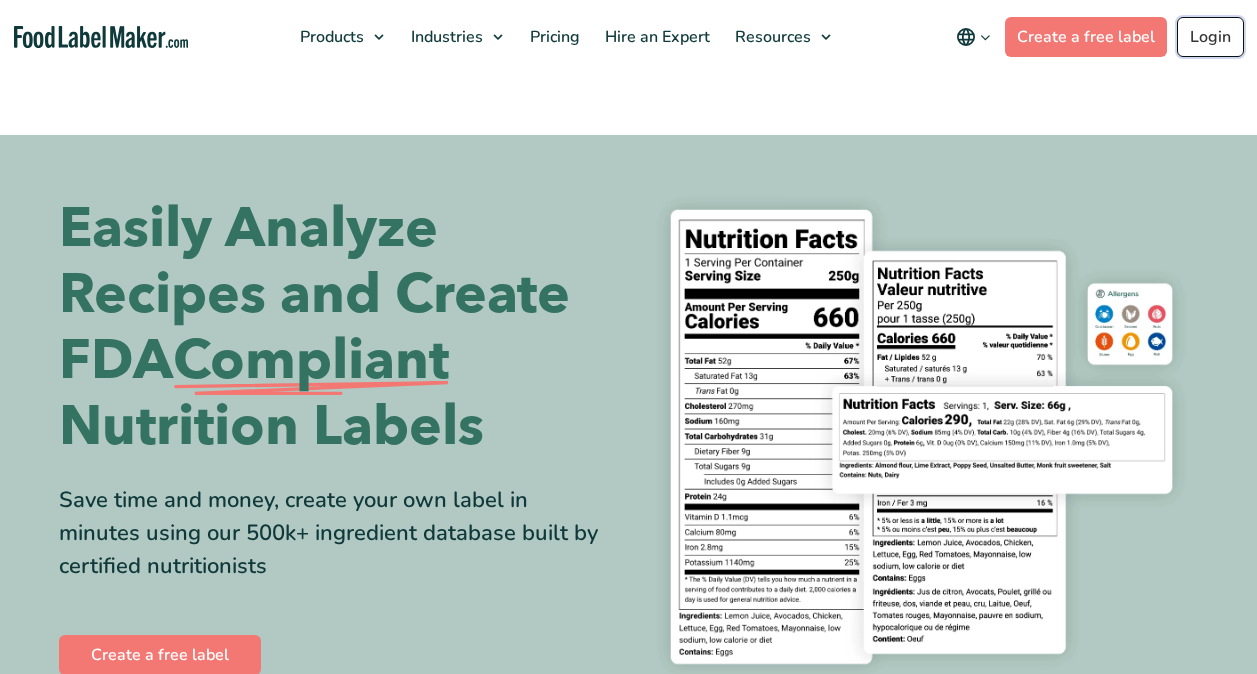 click on "Login" at bounding box center (1210, 37) 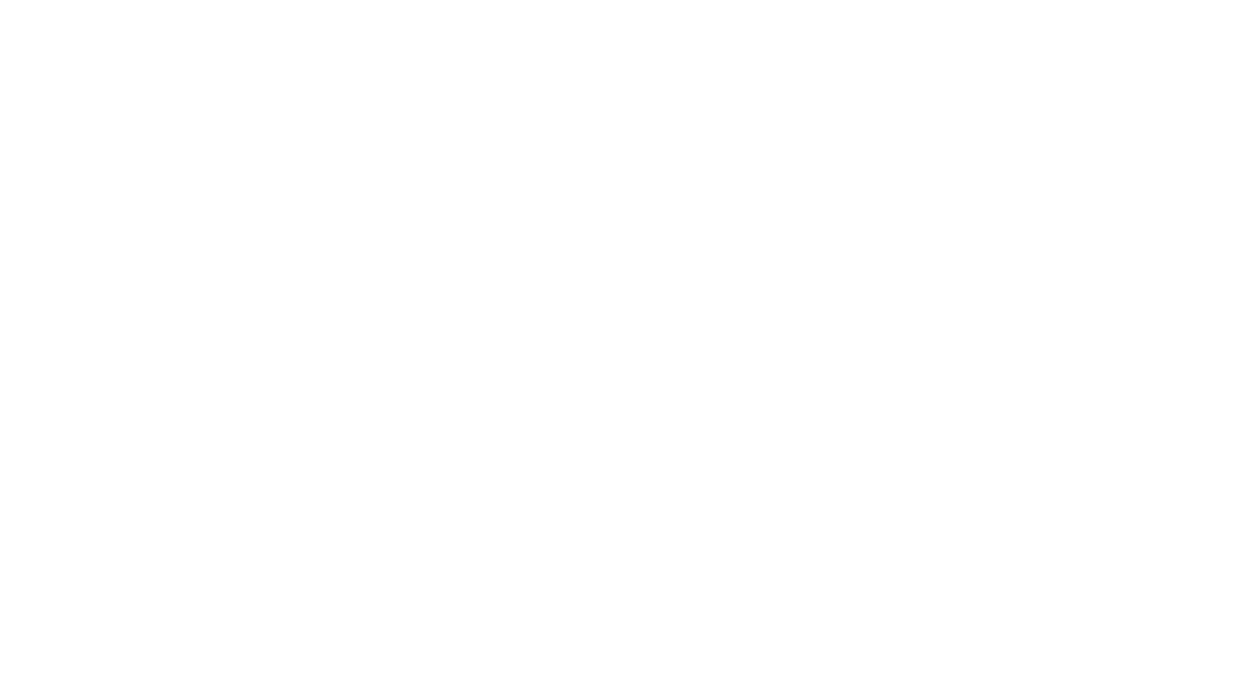 scroll, scrollTop: 0, scrollLeft: 0, axis: both 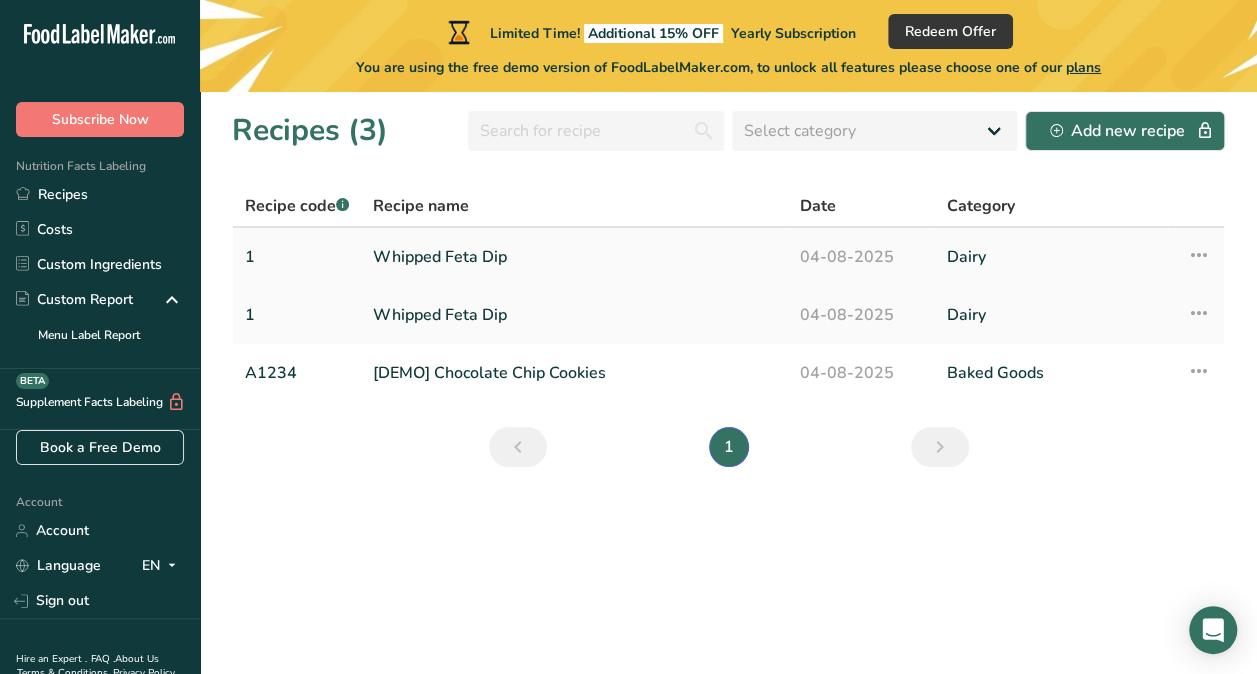 click at bounding box center (1199, 255) 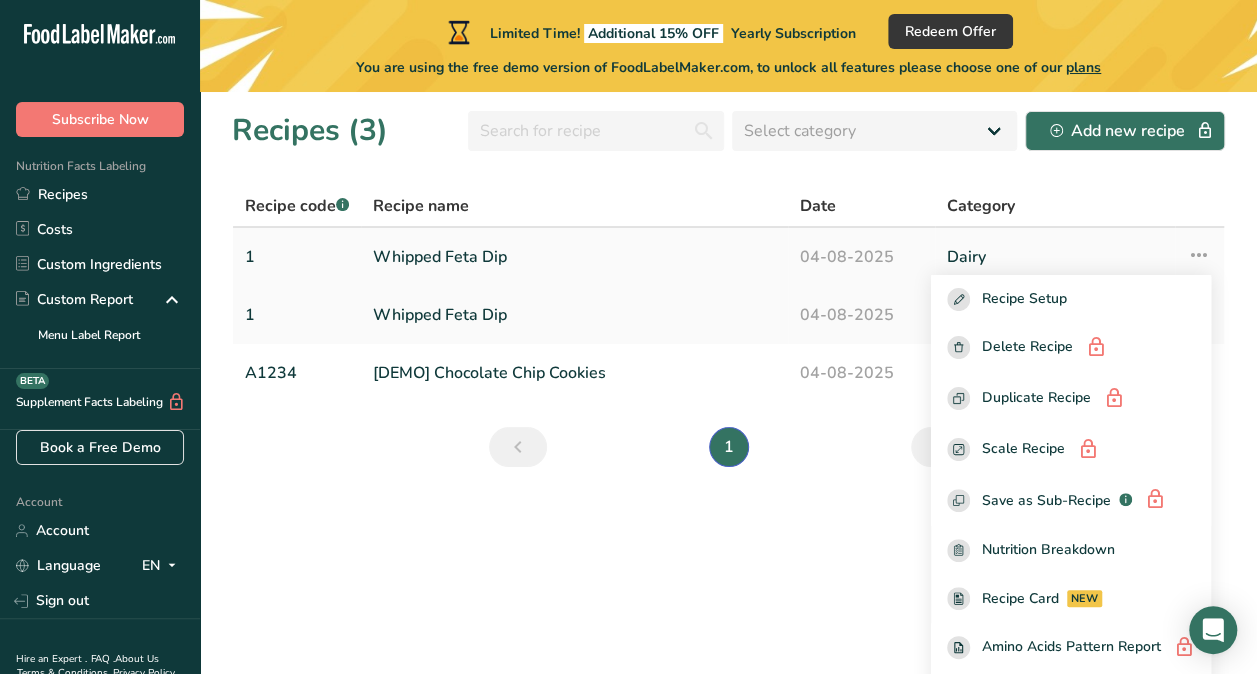 scroll, scrollTop: 53, scrollLeft: 0, axis: vertical 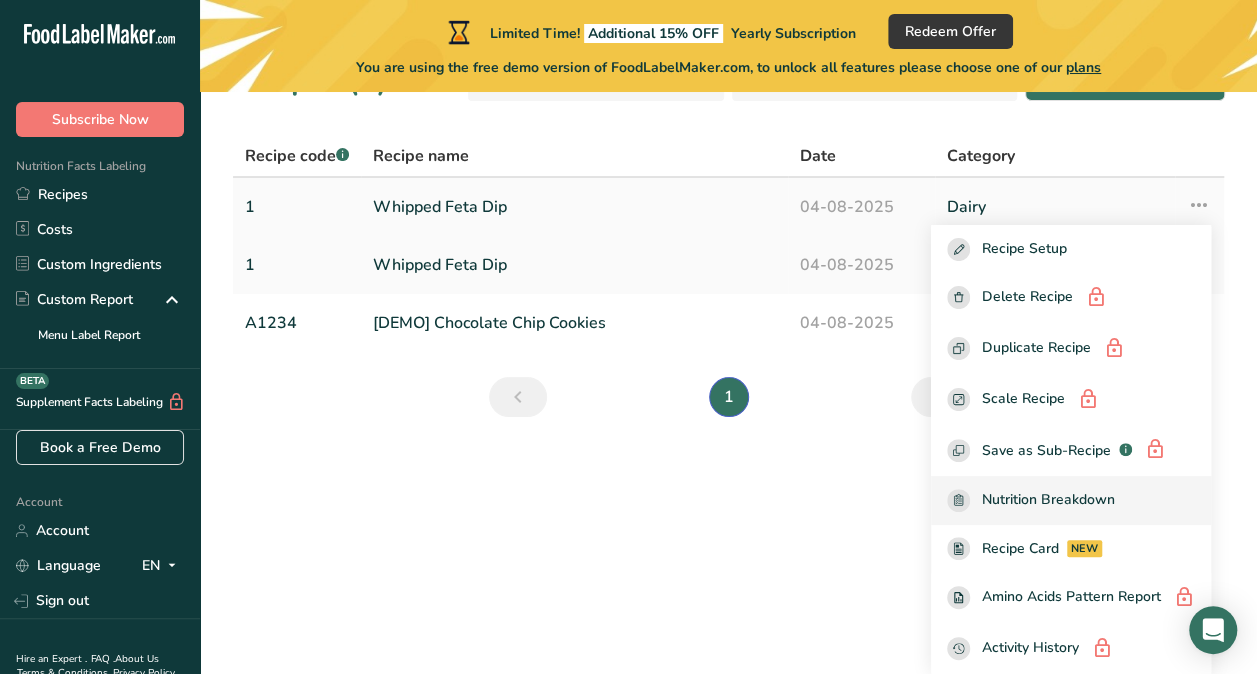 click on "Nutrition Breakdown" at bounding box center (1048, 500) 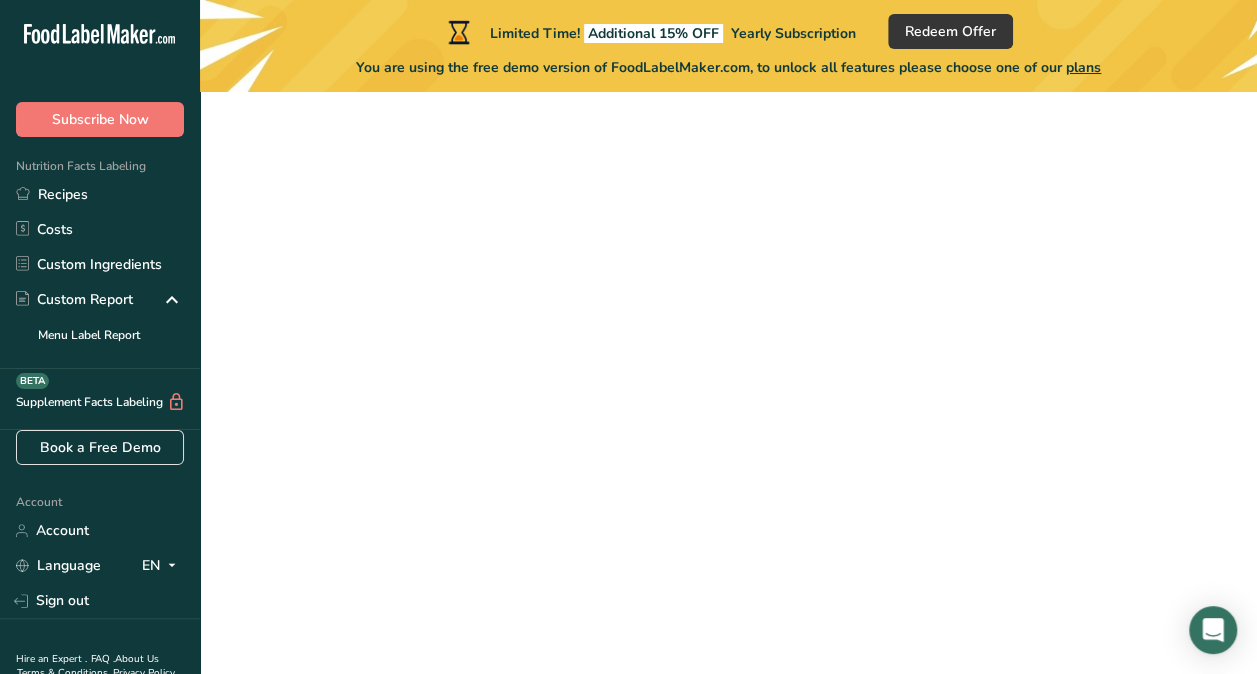 scroll, scrollTop: 0, scrollLeft: 0, axis: both 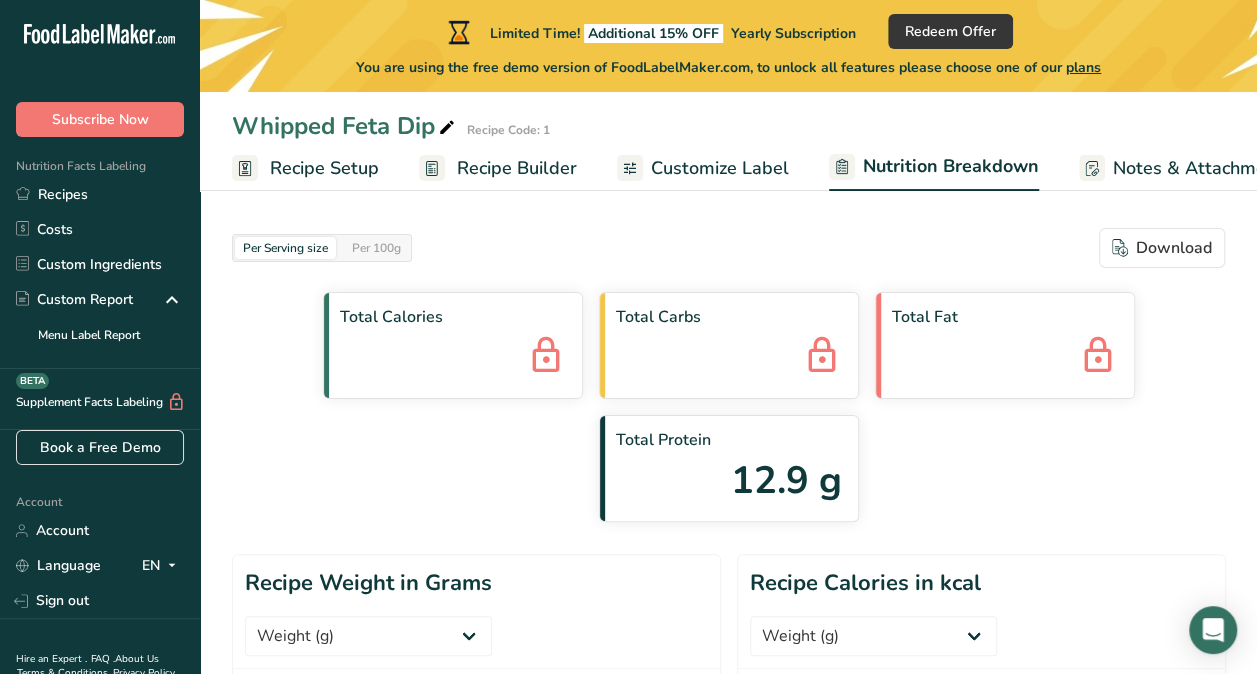 select on "Calories" 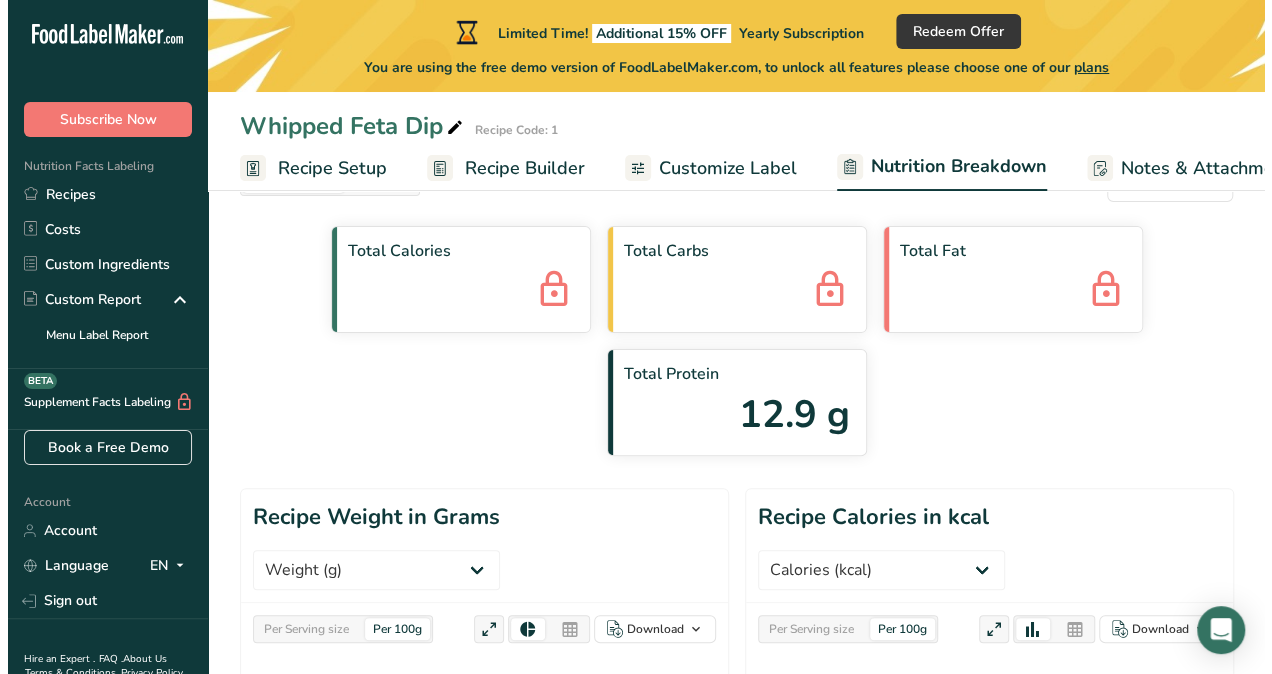 scroll, scrollTop: 0, scrollLeft: 0, axis: both 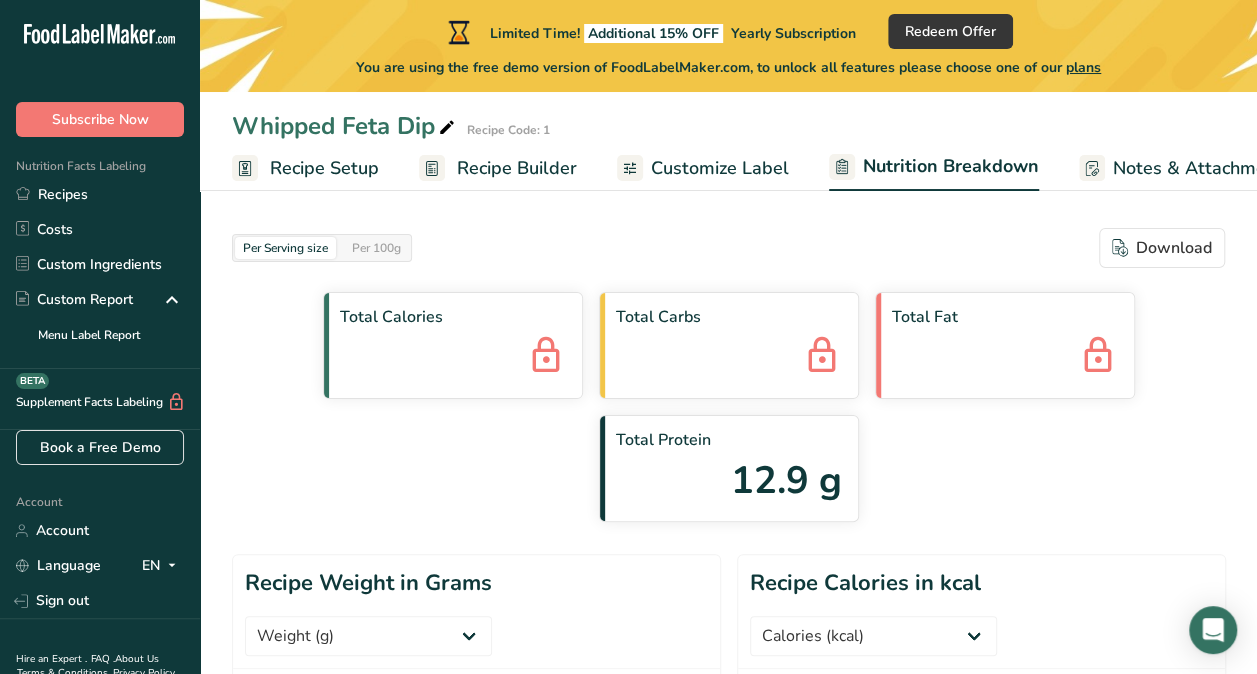click on "Total Calories" at bounding box center (453, 345) 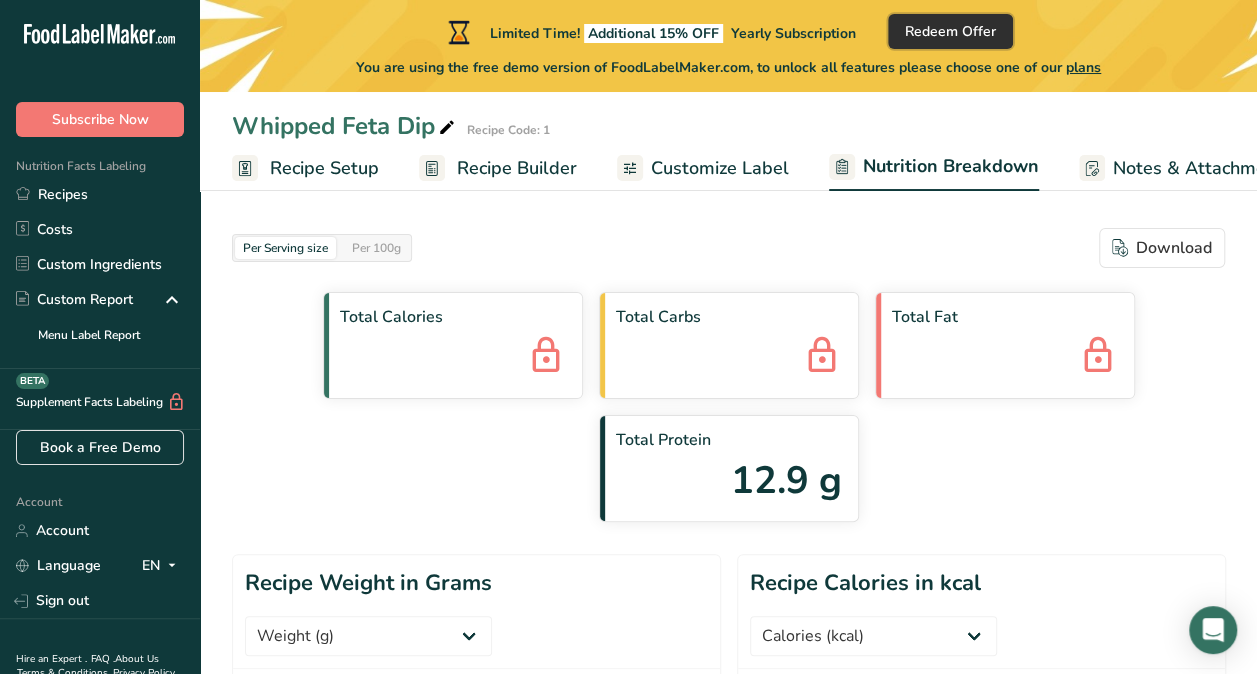 click on "Redeem Offer" at bounding box center [950, 31] 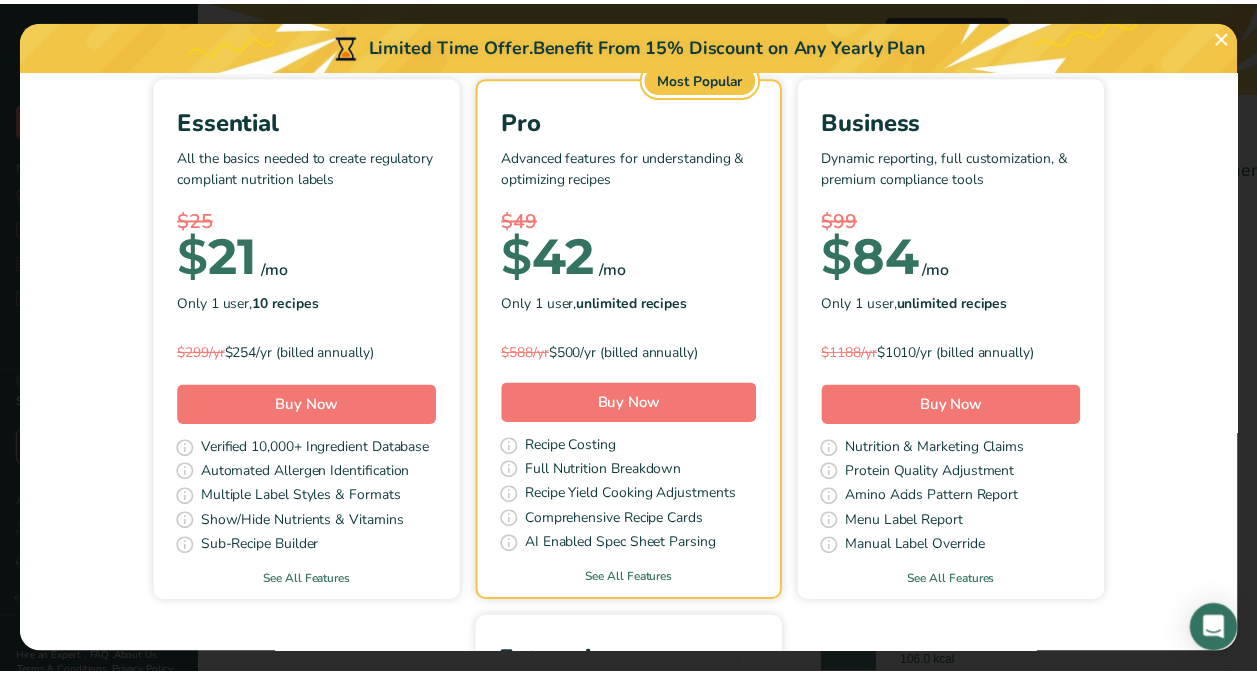 scroll, scrollTop: 134, scrollLeft: 0, axis: vertical 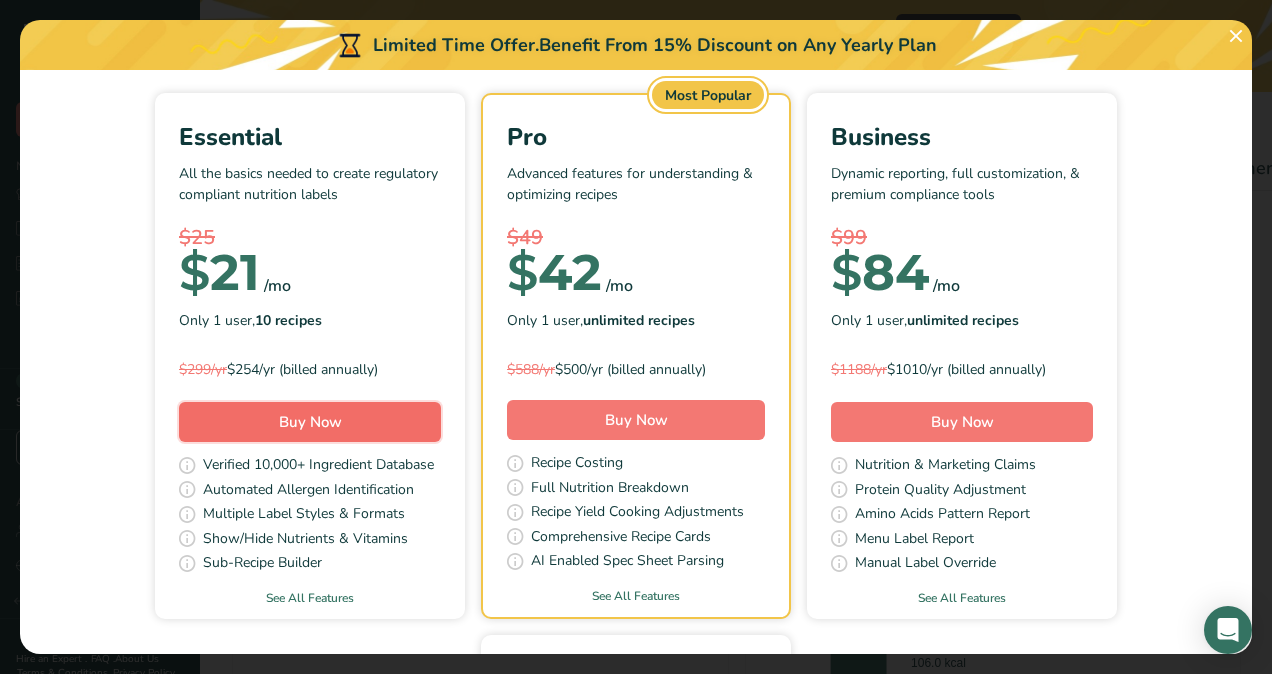 click on "Buy Now" at bounding box center (310, 422) 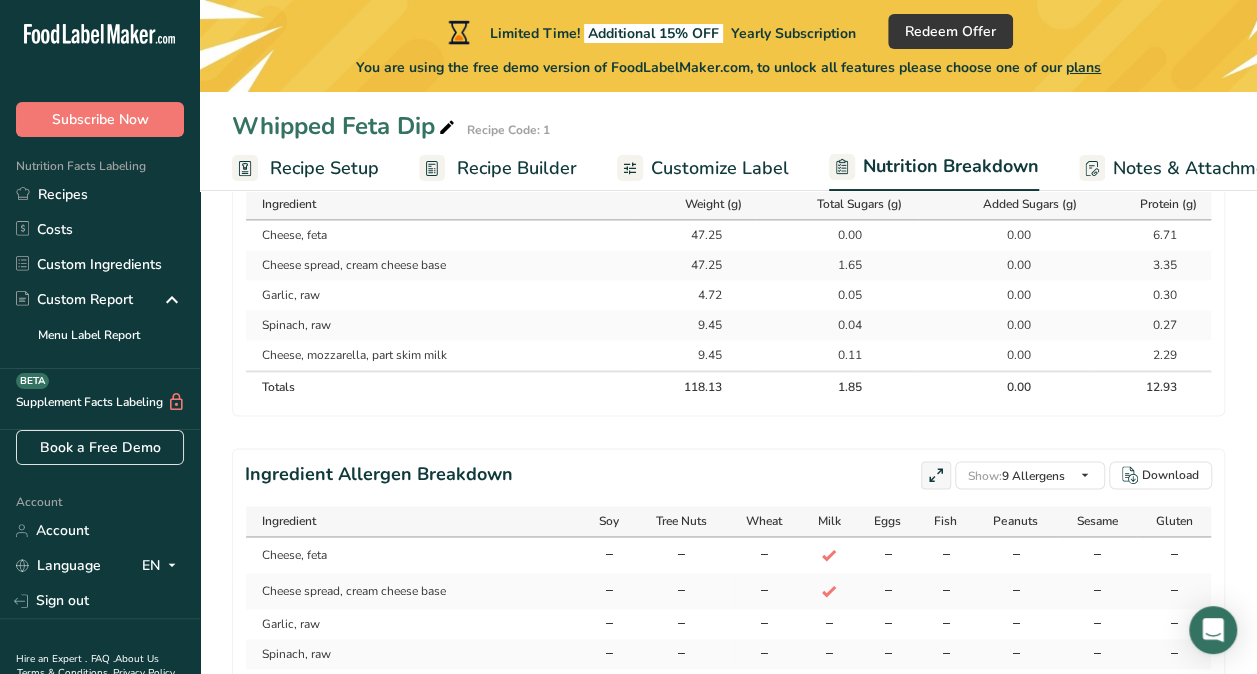 scroll, scrollTop: 1208, scrollLeft: 0, axis: vertical 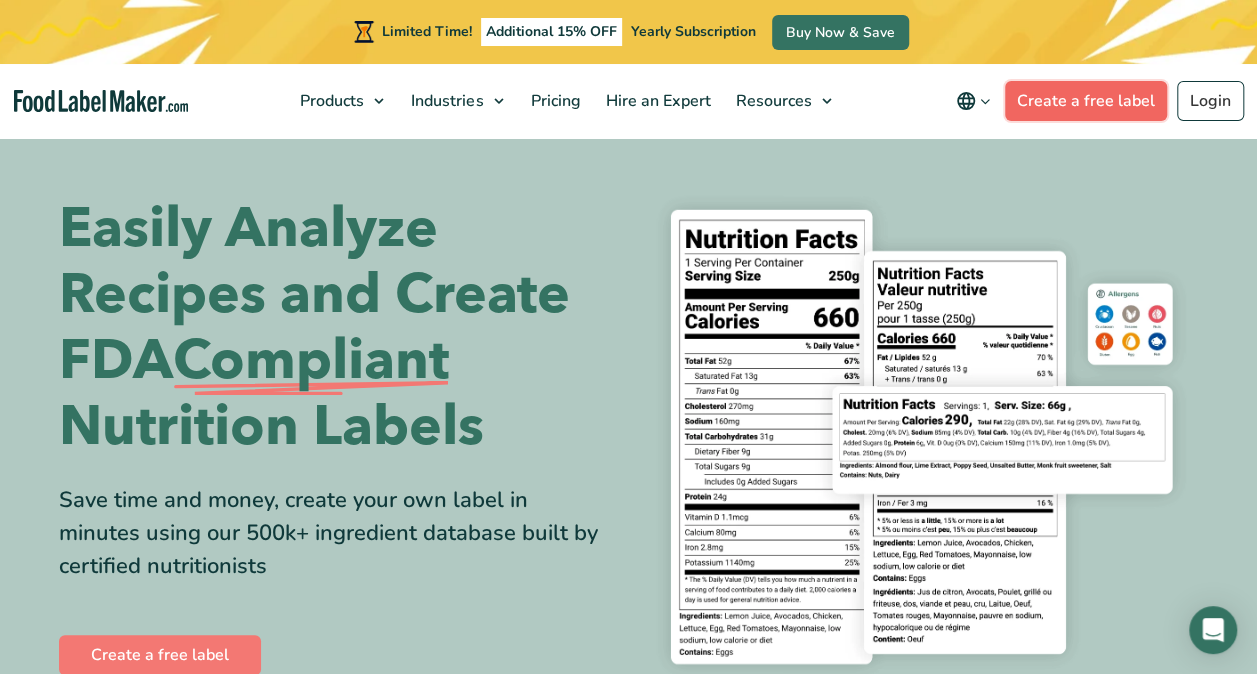 click on "Create a free label" at bounding box center (1086, 101) 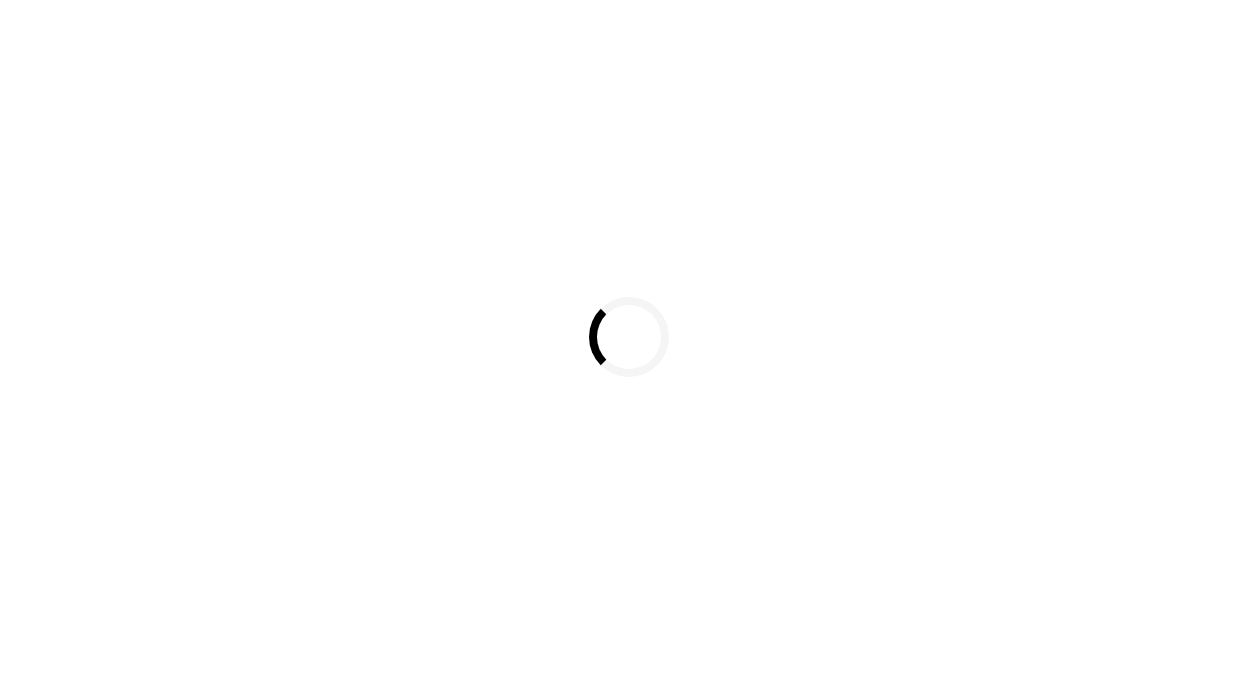 scroll, scrollTop: 0, scrollLeft: 0, axis: both 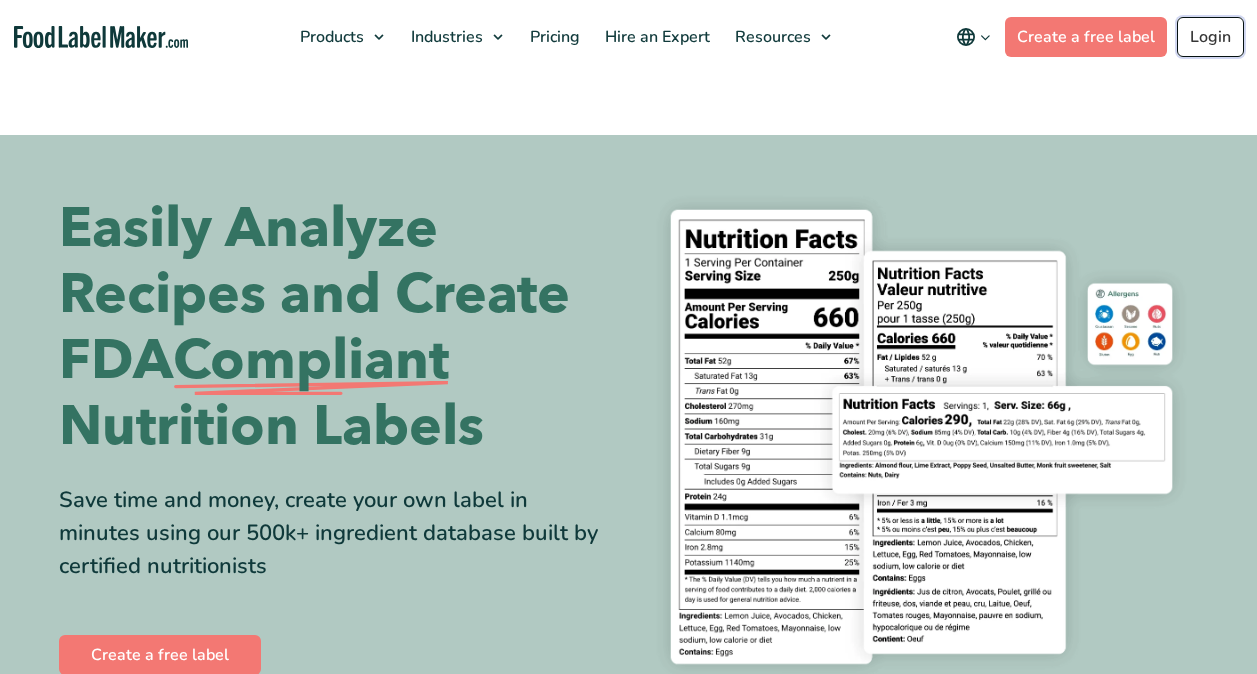 click on "Login" at bounding box center (1210, 37) 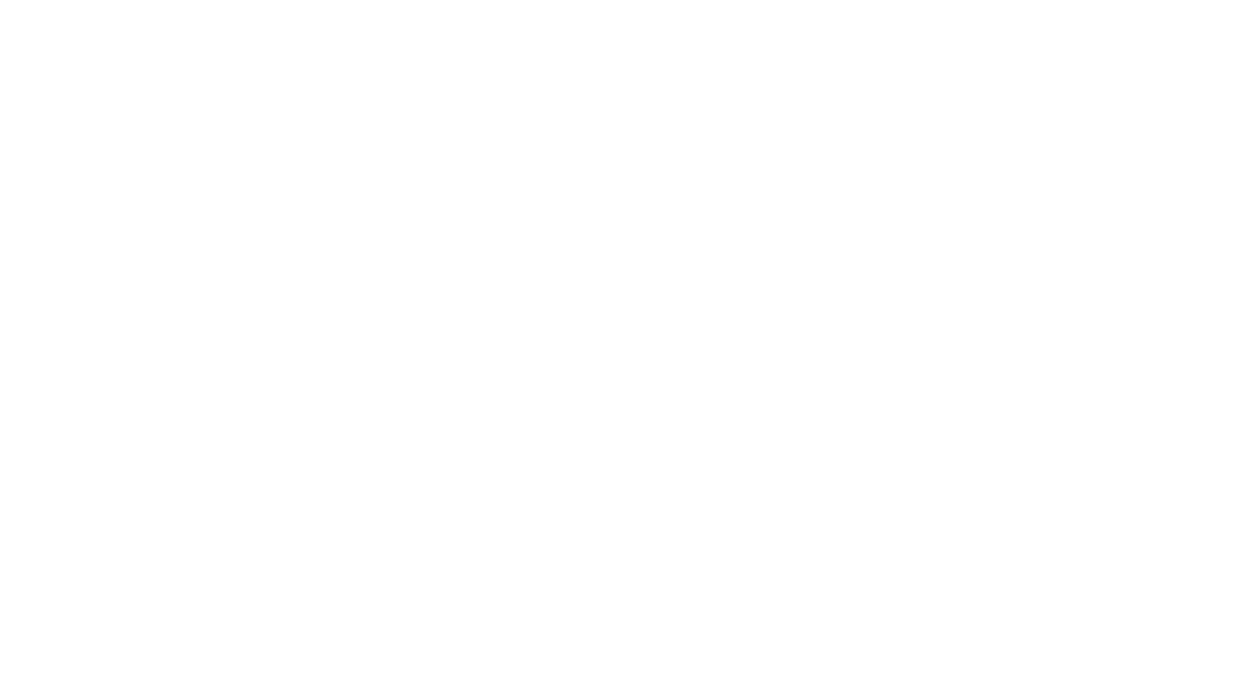 scroll, scrollTop: 0, scrollLeft: 0, axis: both 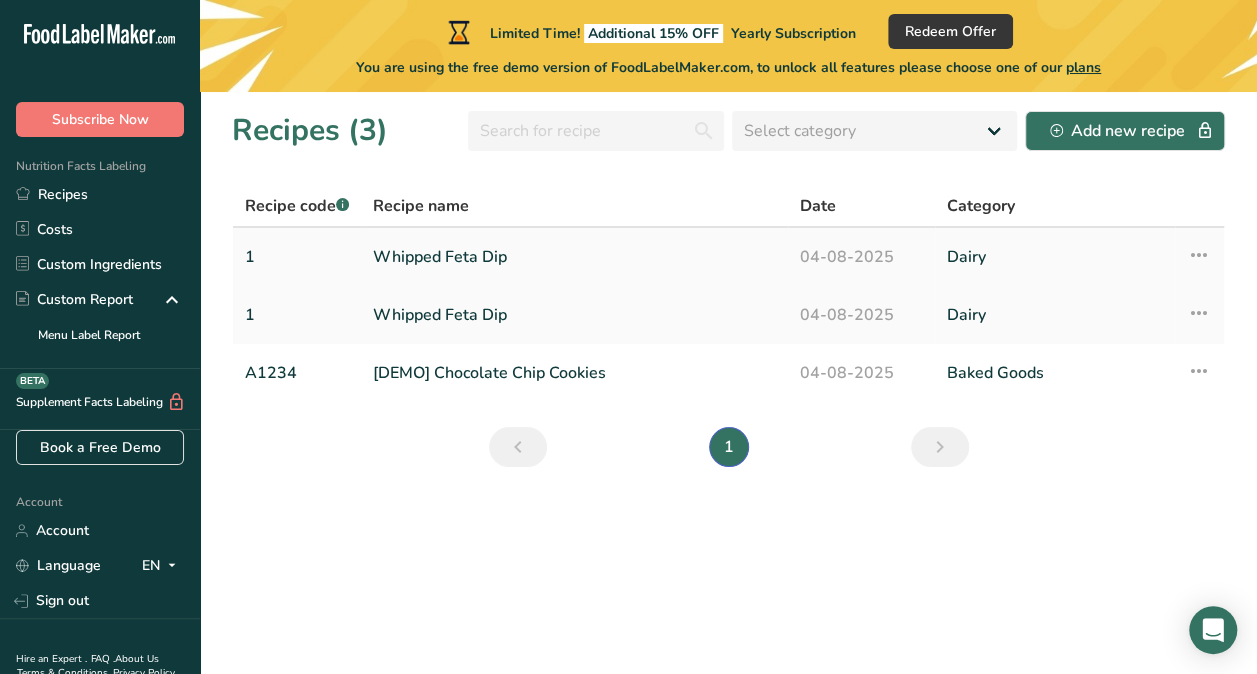 click on "Dairy" at bounding box center (1054, 257) 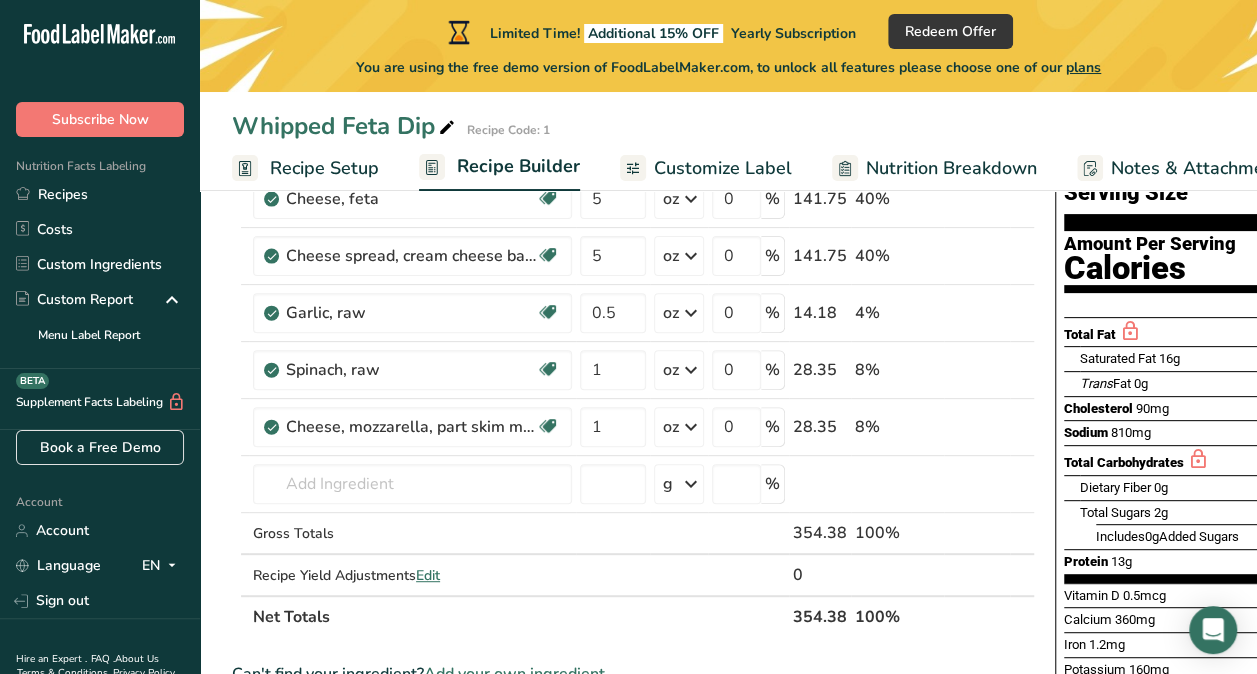 scroll, scrollTop: 181, scrollLeft: 0, axis: vertical 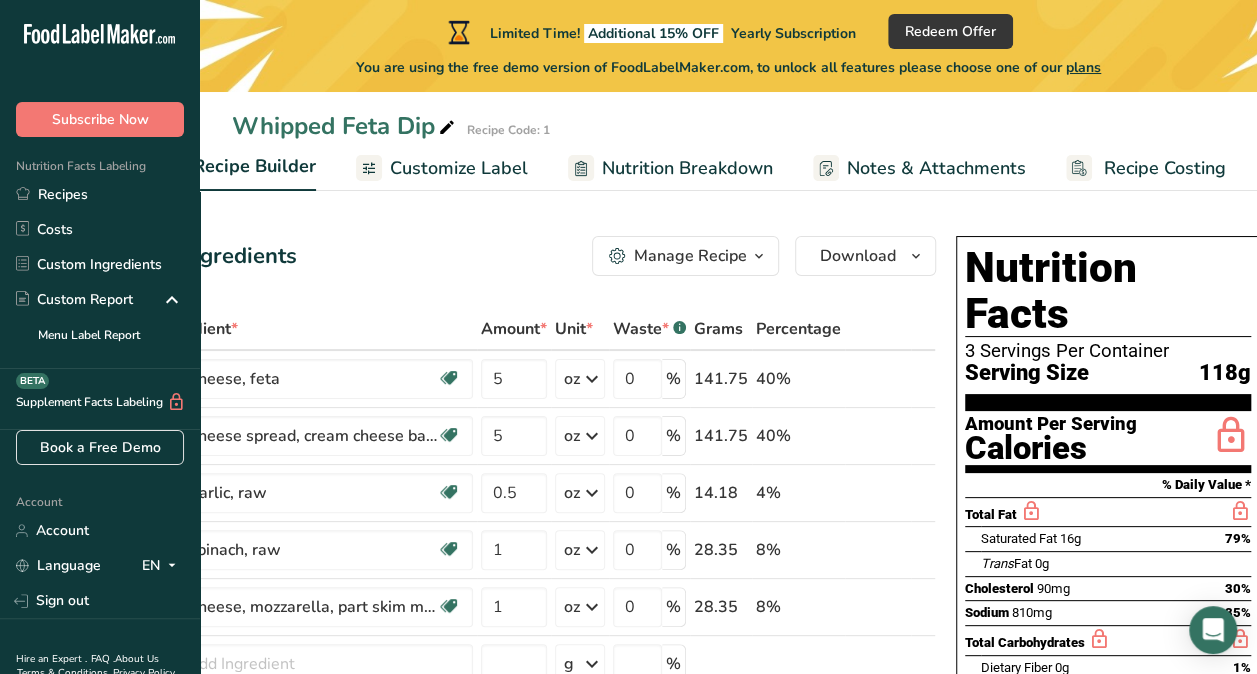 click on "Notes & Attachments" at bounding box center (936, 168) 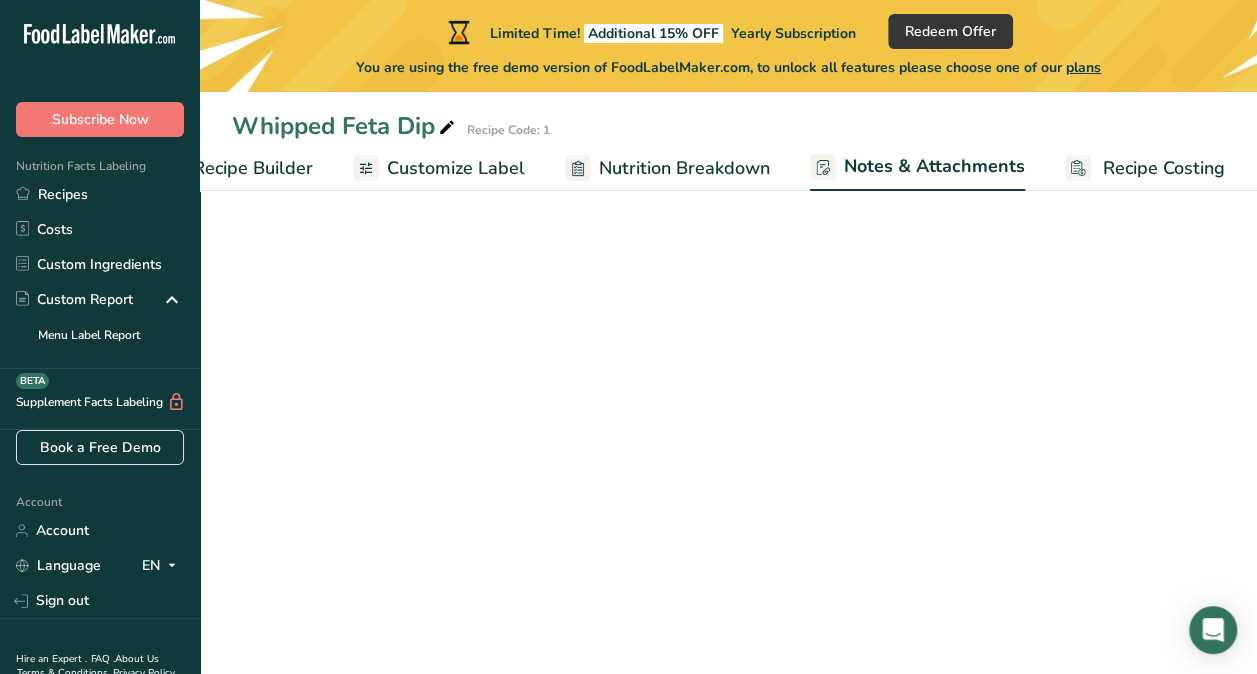 scroll, scrollTop: 0, scrollLeft: 265, axis: horizontal 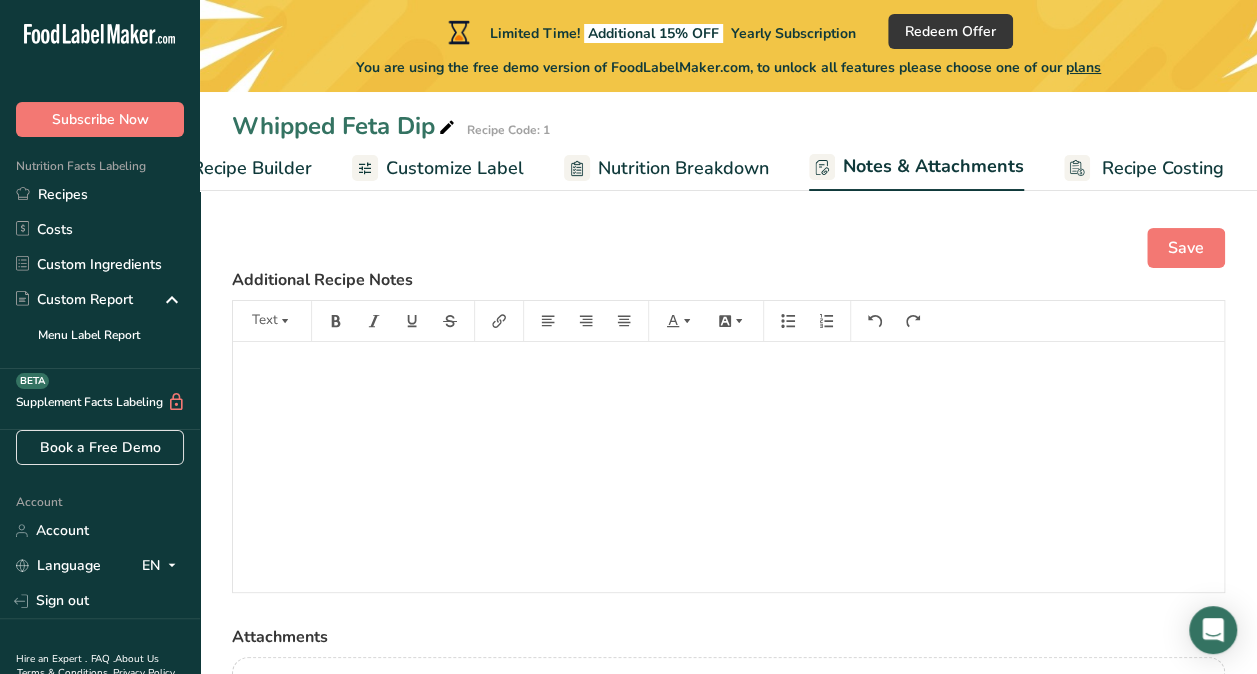 click on "Recipe Costing" at bounding box center (1163, 168) 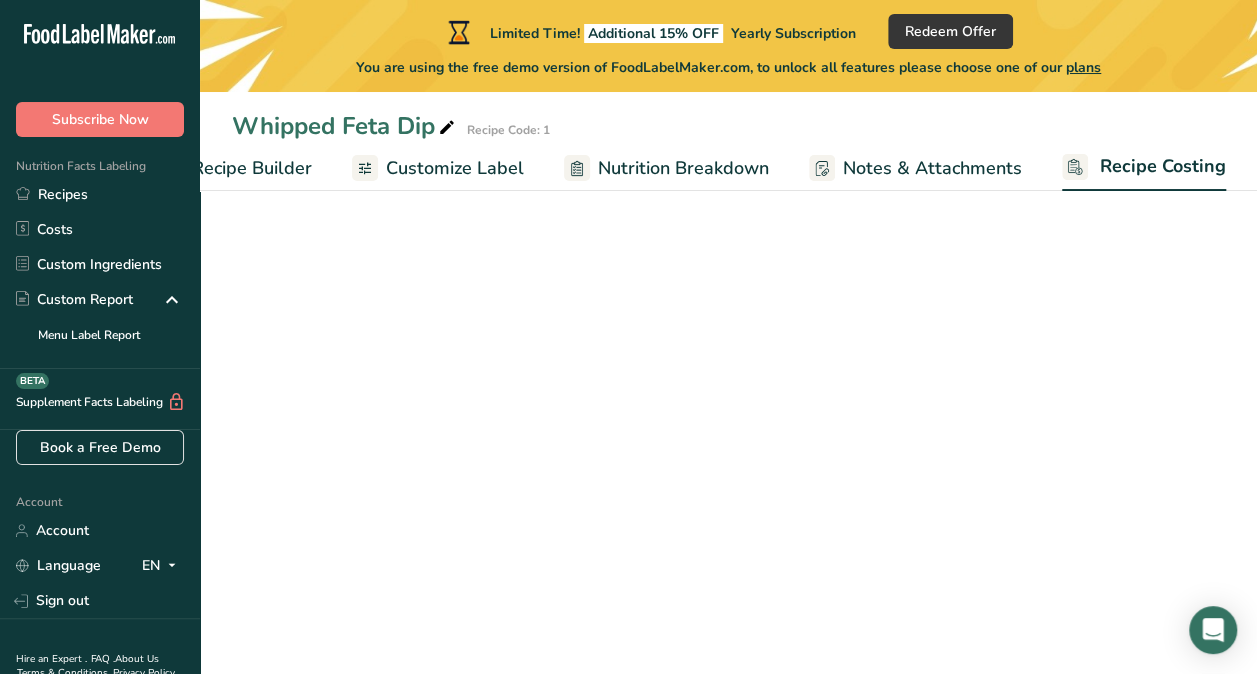 scroll, scrollTop: 0, scrollLeft: 264, axis: horizontal 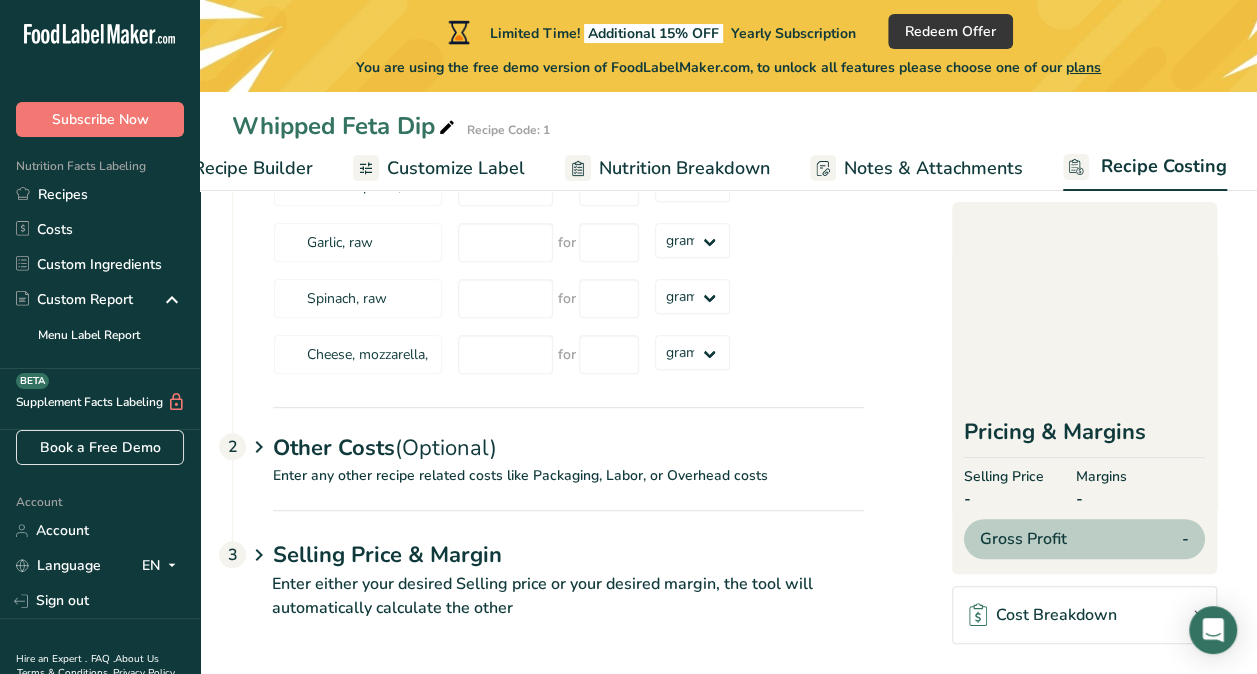 click on "Enter any other recipe related costs like Packaging, Labor, or Overhead costs" at bounding box center [548, 487] 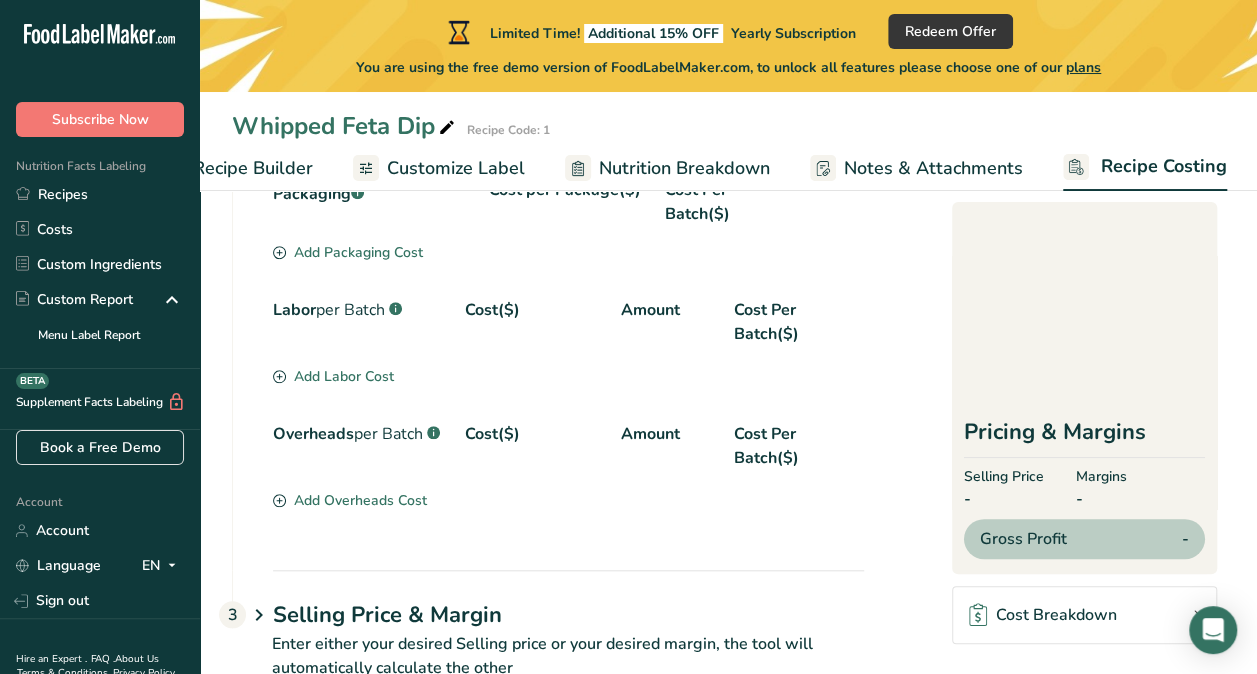 scroll, scrollTop: 702, scrollLeft: 0, axis: vertical 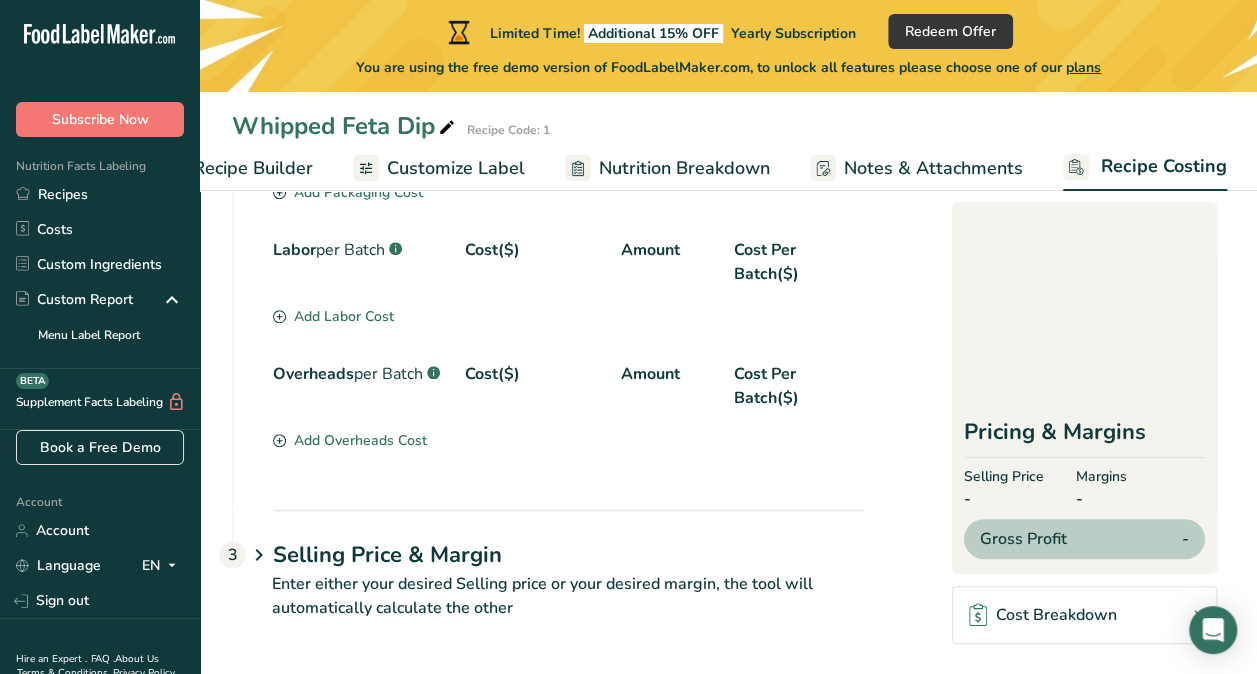 click on "Enter either your desired Selling price or your desired margin, the tool will automatically calculate the other" at bounding box center (548, 608) 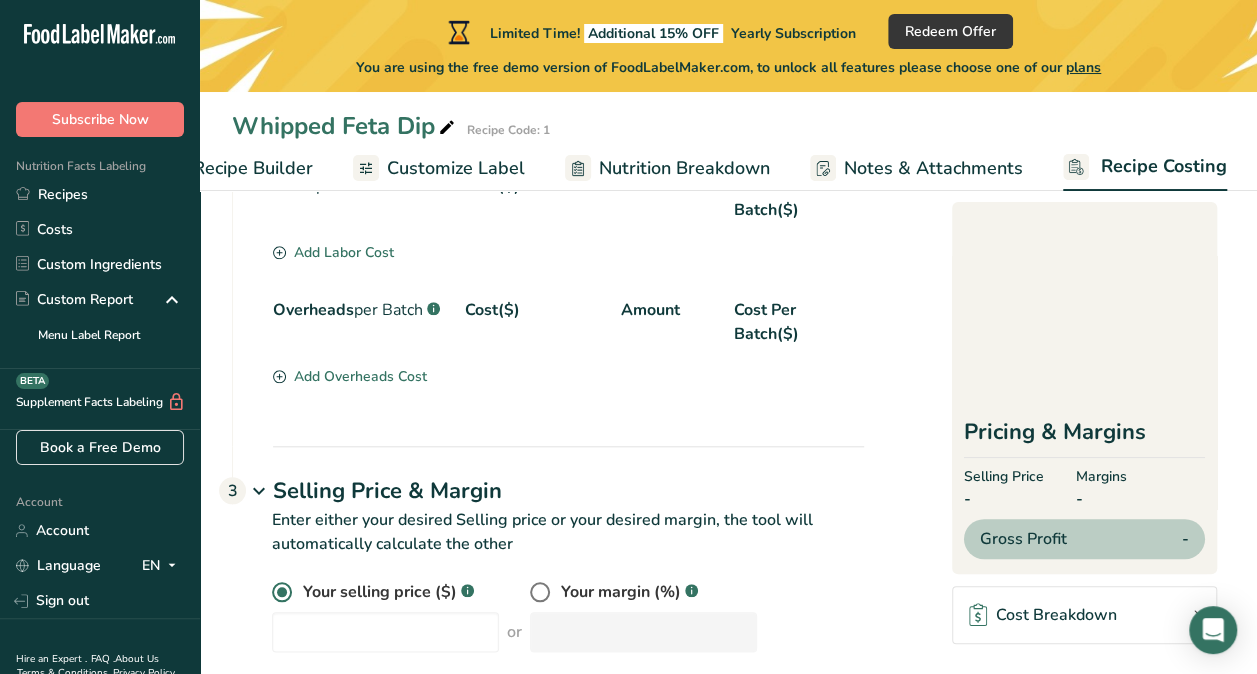 scroll, scrollTop: 798, scrollLeft: 0, axis: vertical 